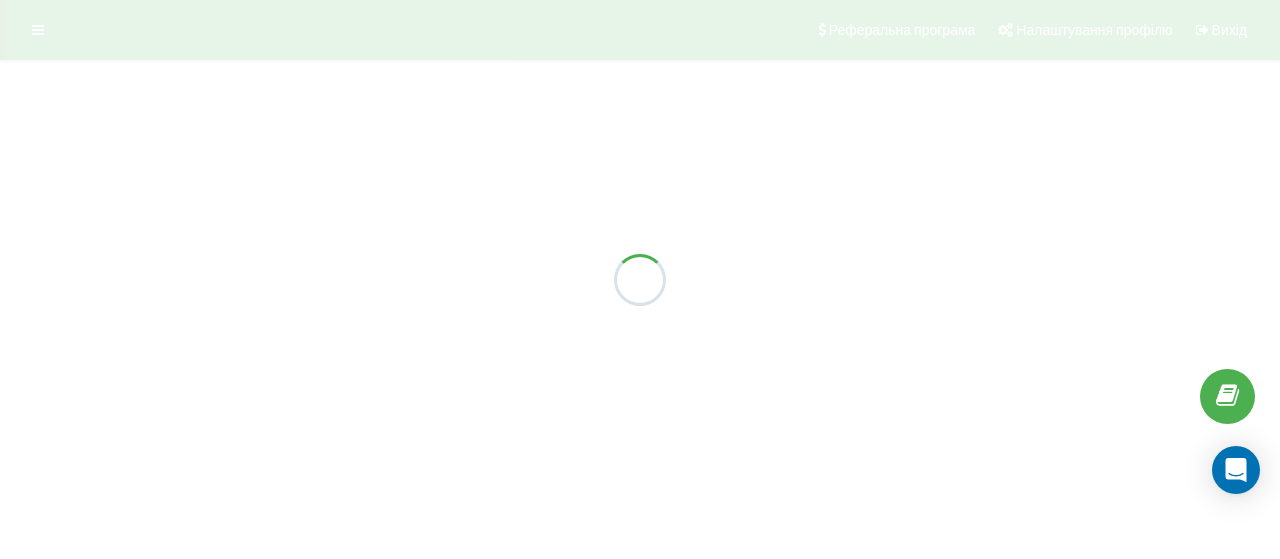 scroll, scrollTop: 0, scrollLeft: 0, axis: both 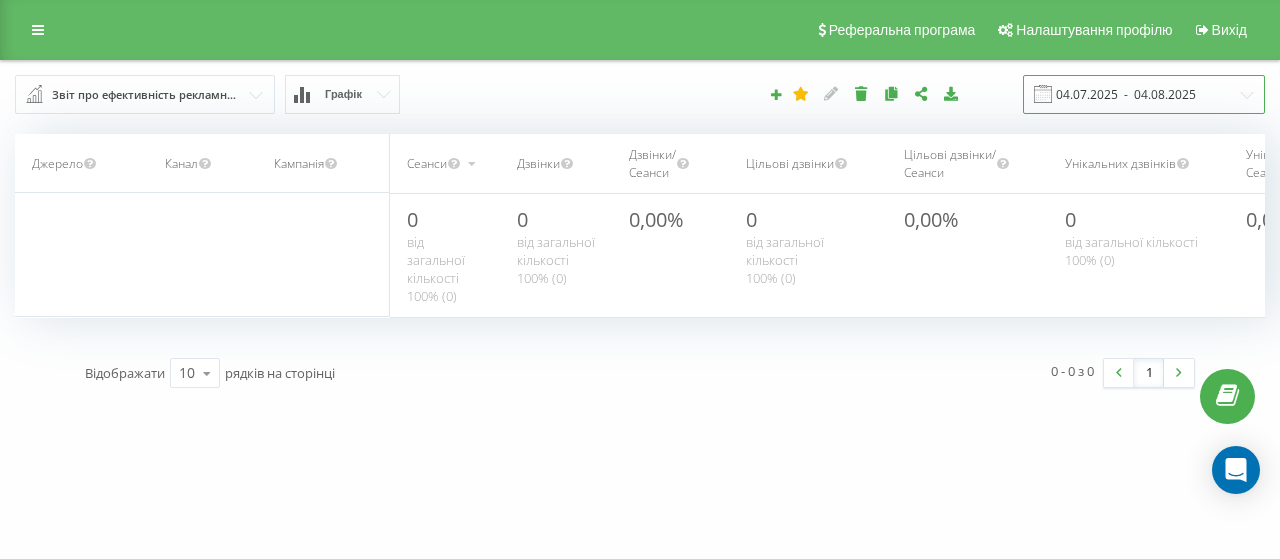 click on "04.07.2025  -  04.08.2025" at bounding box center (1144, 94) 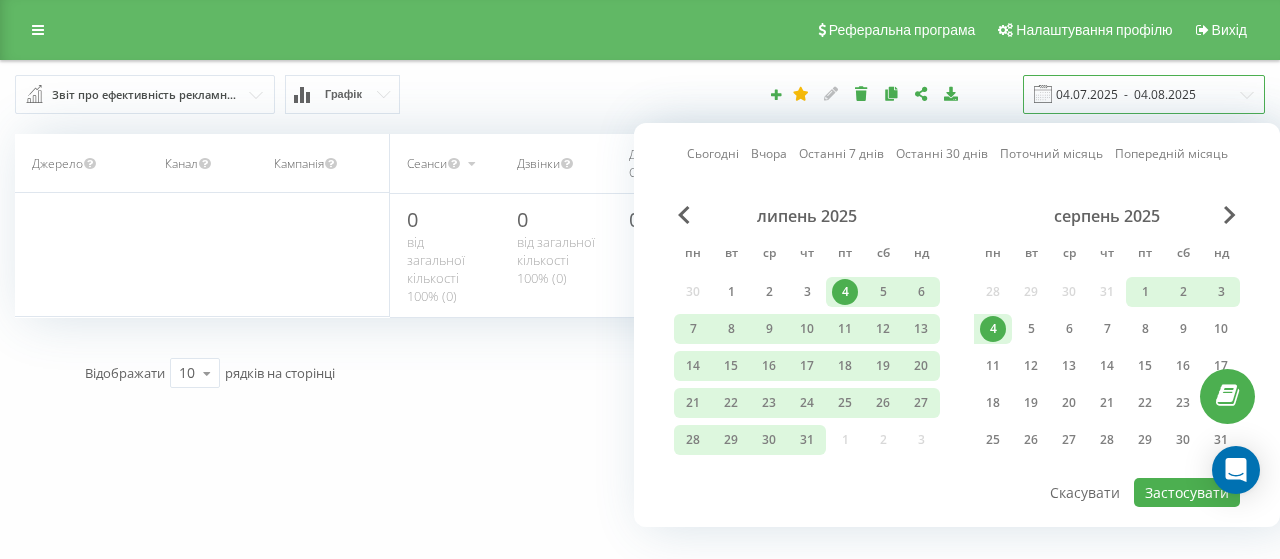 click on "04.07.2025  -  04.08.2025" at bounding box center (1144, 94) 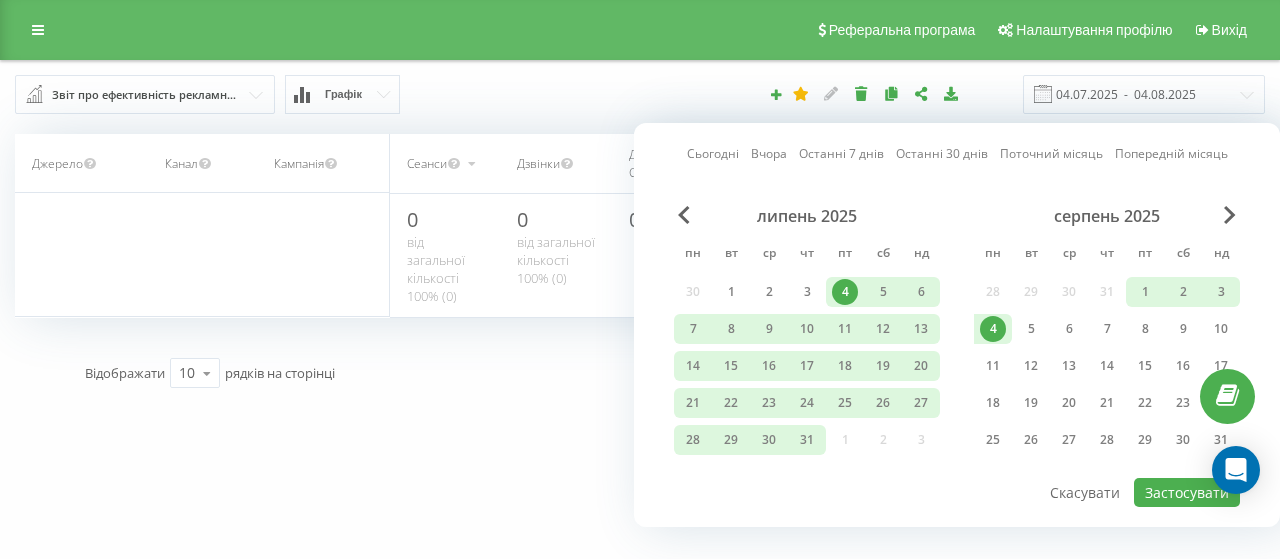 click on "sunterra.com.ua Проекти SoniachniStantsii.com sunterra.com.ua Дашборд Центр звернень Аналiтика Ваші звіти Звіт маркетолога Звіти Looker Studio Розподіл дзвінків по дням тижня та погодинно Багатоканальні послідовності Статистика callback Звіт про ефективність роботи співробітників Співробітники у реальному часі NEW Mini CRM Маркетплейс інтеграцій Кошти Налаштування Реферальна програма Налаштування профілю Вихід Звіт про ефективність рекламних кампаній Браузер відвідувачів За сторінкою виходу За сторінкою входу Віджет колбек: ефективність за рекламними кампаніями Наскрізна аналітика" at bounding box center [640, 279] 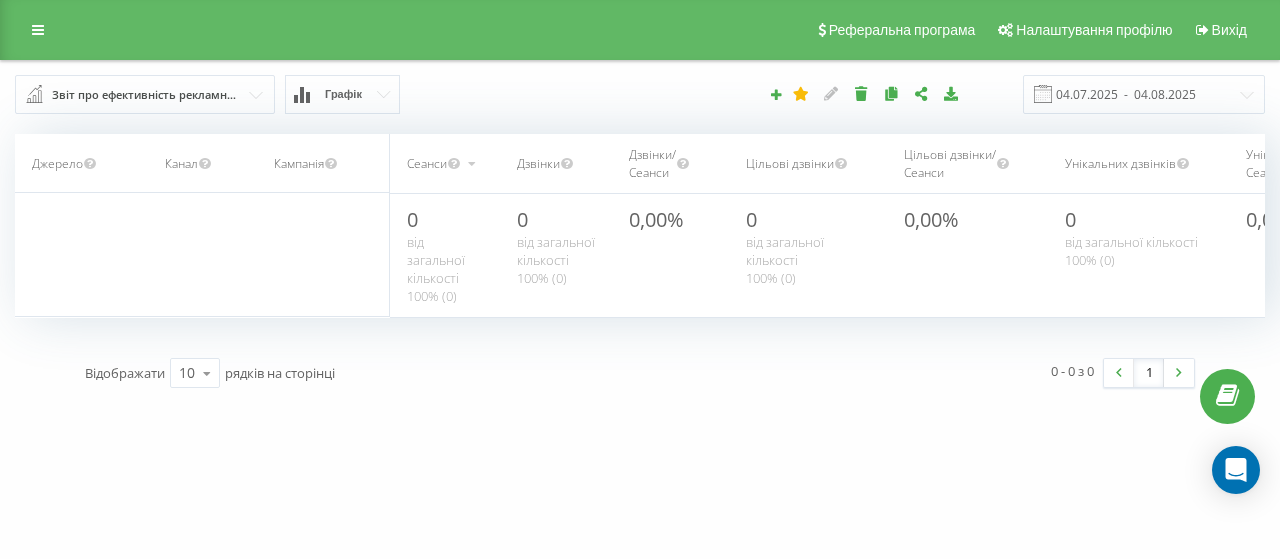 click on "Звіт про ефективність рекламних кампаній" at bounding box center (146, 95) 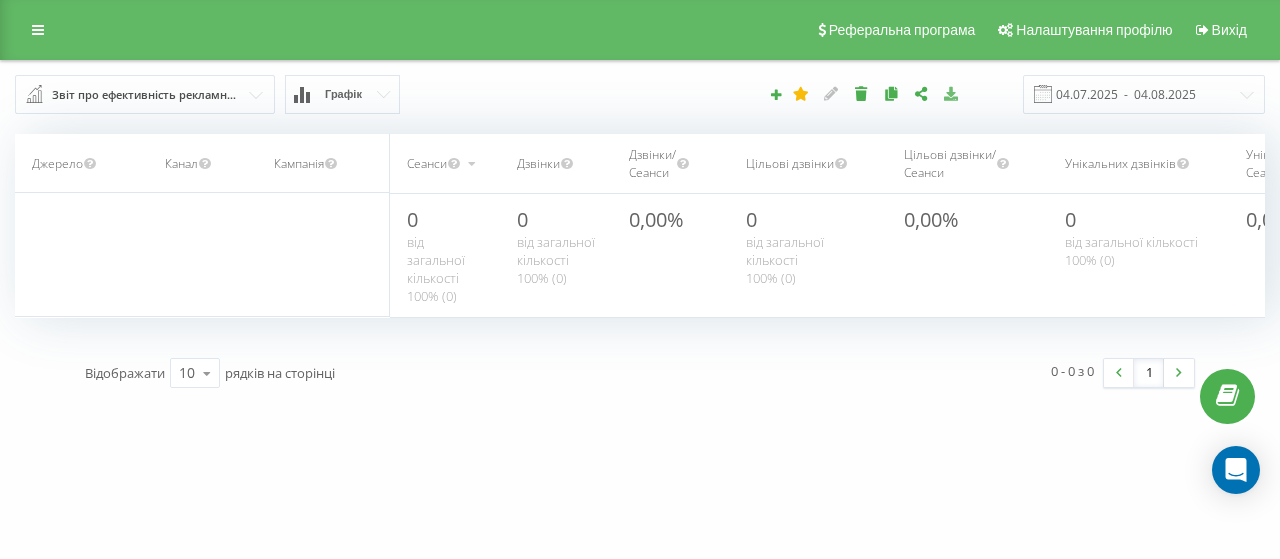 click at bounding box center (951, 93) 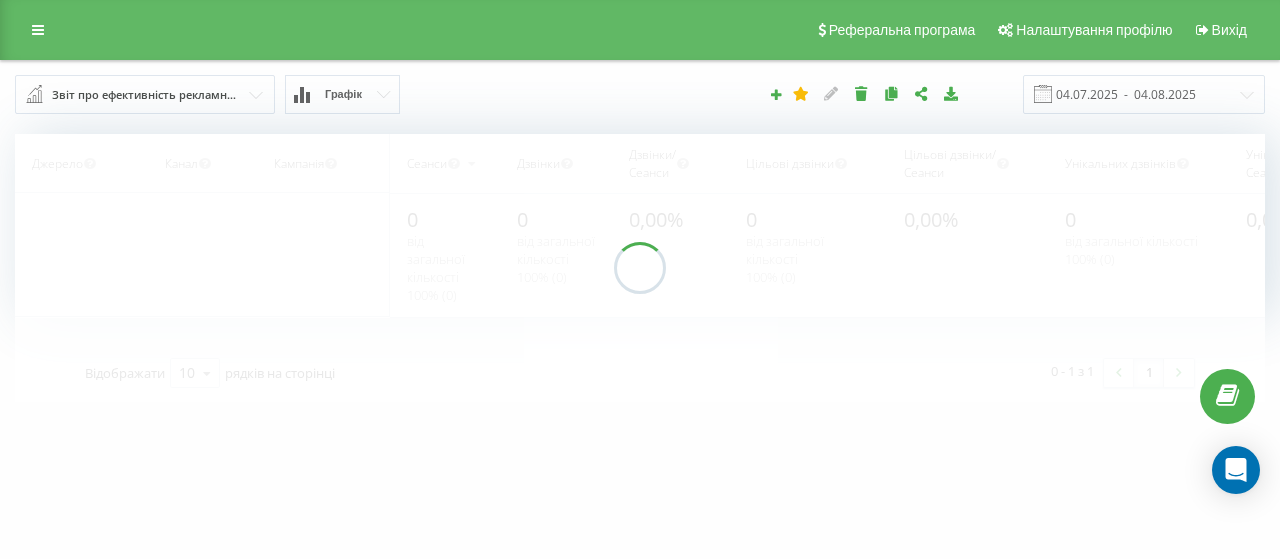 scroll, scrollTop: 0, scrollLeft: 0, axis: both 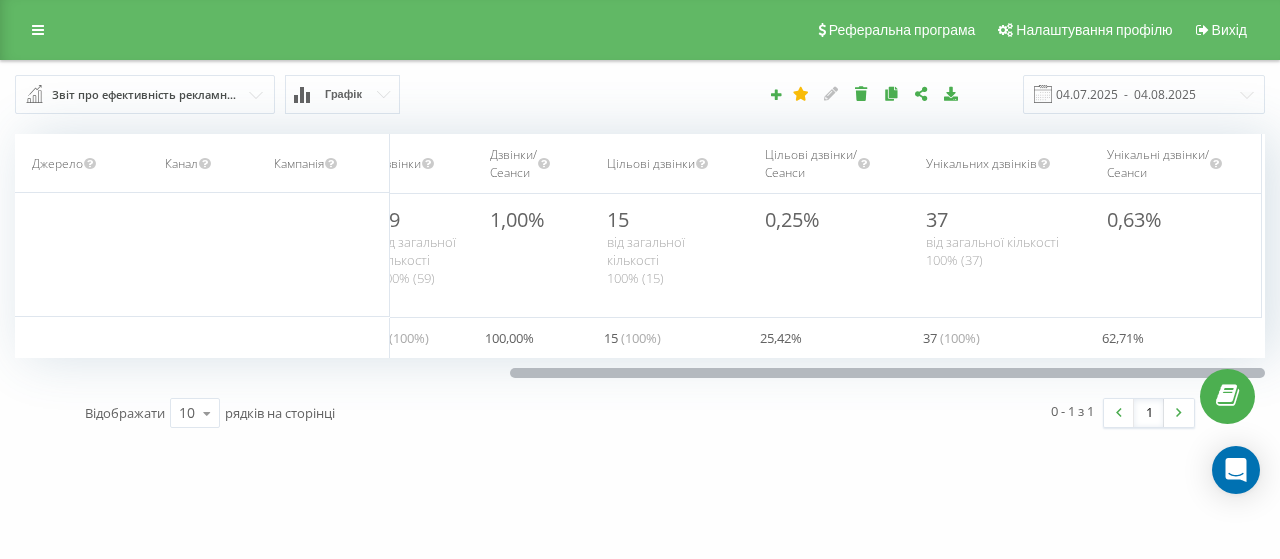 drag, startPoint x: 821, startPoint y: 375, endPoint x: 958, endPoint y: 350, distance: 139.26234 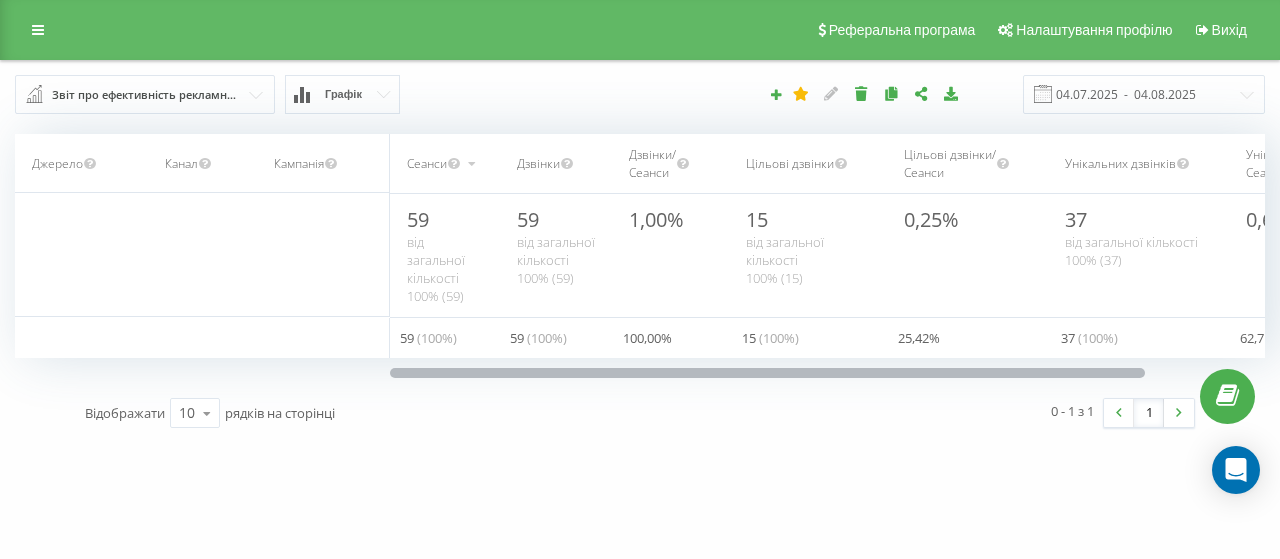 drag, startPoint x: 950, startPoint y: 371, endPoint x: 612, endPoint y: 491, distance: 358.66977 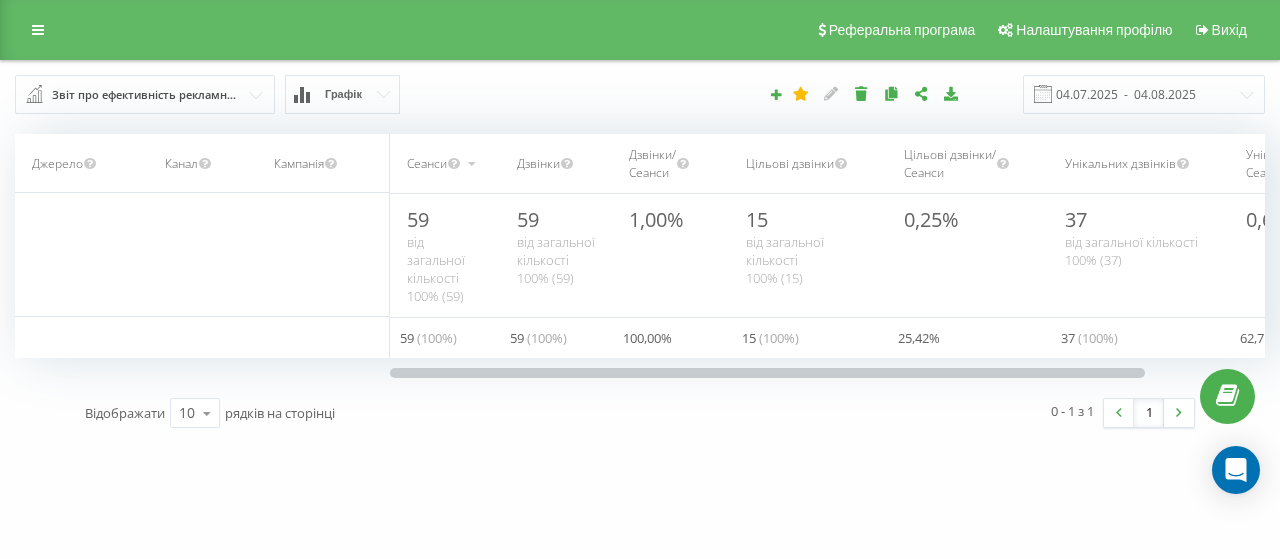 click on "SoniachniStantsii... Проекти SoniachniStantsii.com sunterra.com.ua Дашборд Центр звернень Аналiтика Ваші звіти Звіт маркетолога Звіти Looker Studio Розподіл дзвінків по дням тижня та погодинно Багатоканальні послідовності Статистика callback Звіт про ефективність роботи співробітників Співробітники у реальному часі NEW Mini CRM Маркетплейс інтеграцій Кошти Налаштування Реферальна програма Налаштування профілю Вихід Звіт про ефективність рекламних кампаній Браузер відвідувачів За сторінкою виходу За сторінкою входу Віджет колбек: ефективність за рекламними кампаніями Графік Джерело  /" at bounding box center (640, 279) 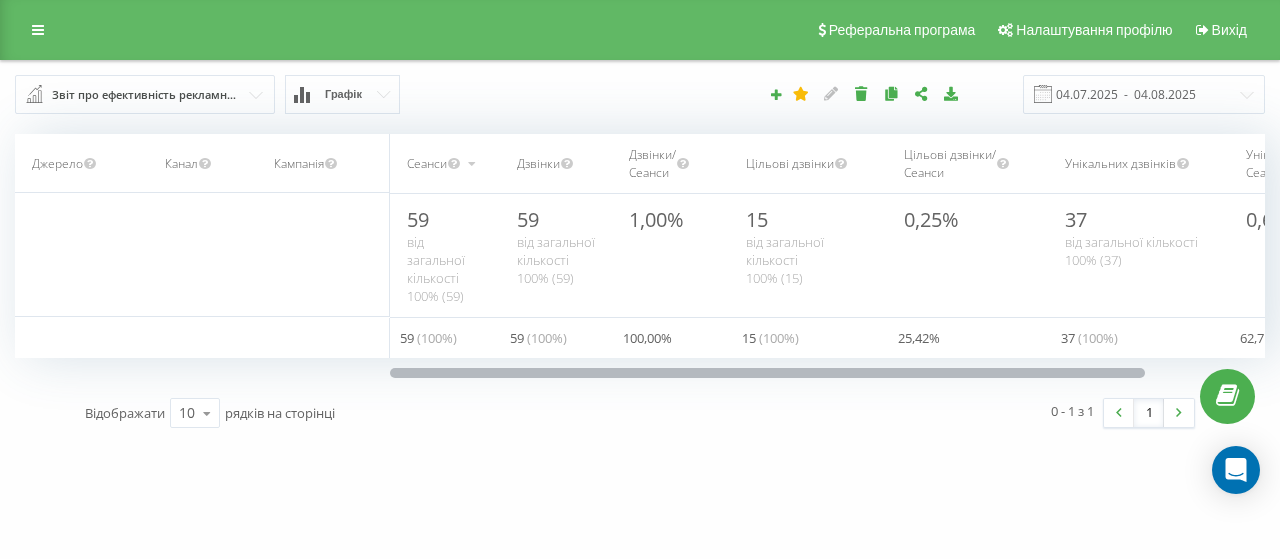 click on "Джерело Канал Кампанія Сеанси Дзвінки Дзвінки  / Сеанси Цільові дзвінки Цільові дзвінки  / Сеанси Унікальних дзвінків Унікальні дзвінки  / Сеанси 59 від загальної кількості   100% (59) 59 від загальної кількості   100% (59) 1,00% 15 від загальної кількості   100% (15) 0,25% 37 від загальної кількості   100% (37) 0,63% 59   ( 100 %) 59   ( 100 %) 100,00 % 15   ( 100 %) 25,42 % 37   ( 100 %) 62,71 % Відображати 10 10 25 50 100 рядків на сторінці 0 - 1 з 1 1" at bounding box center [640, 287] 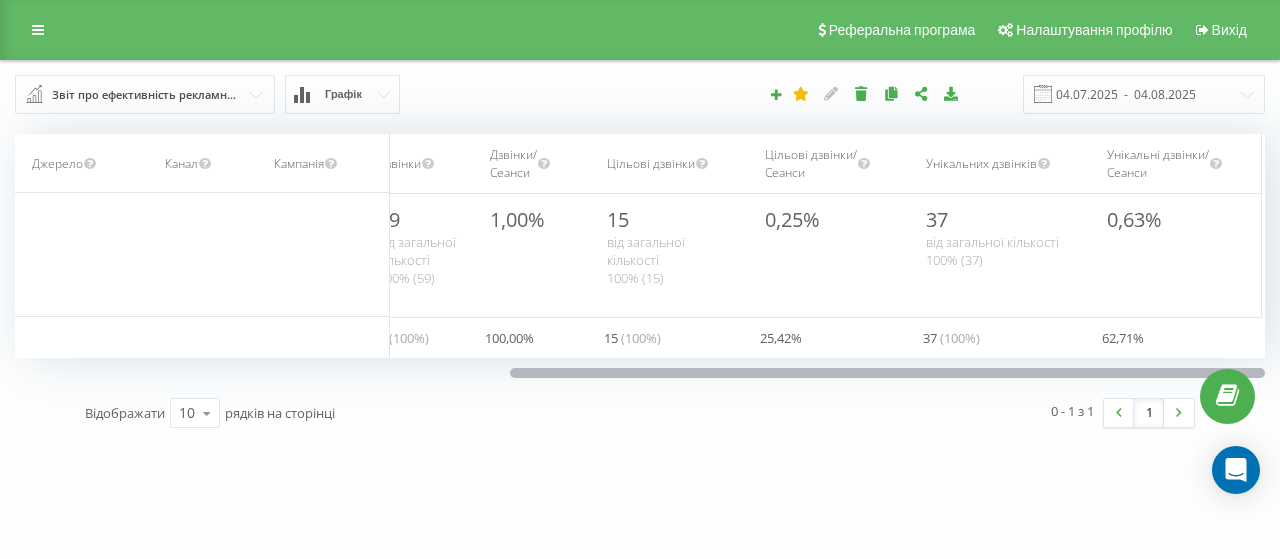 drag, startPoint x: 628, startPoint y: 369, endPoint x: 811, endPoint y: 346, distance: 184.4397 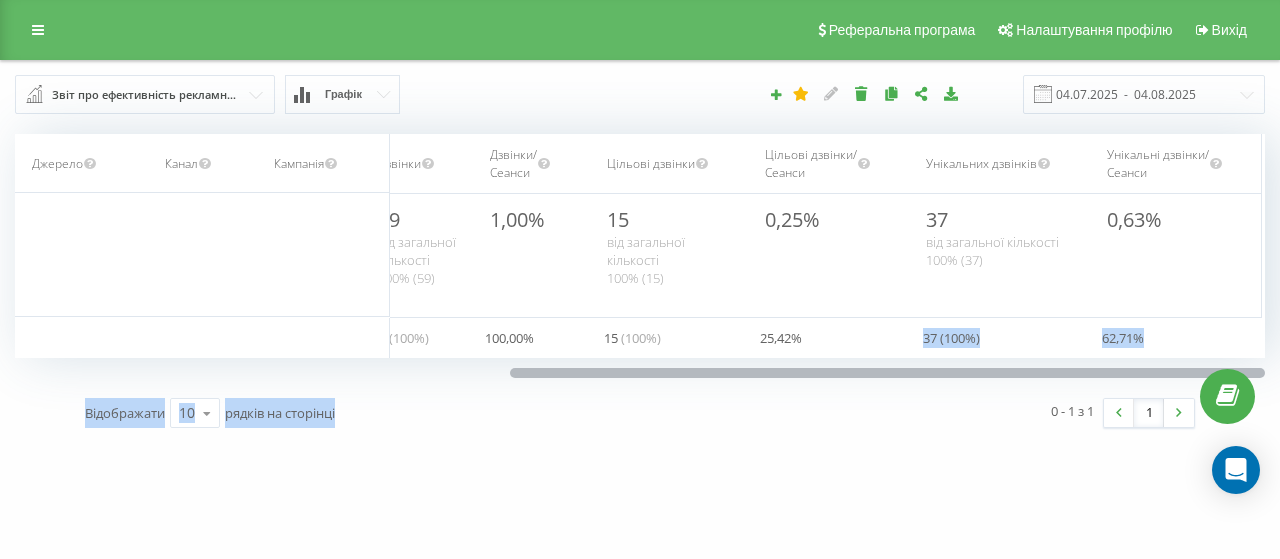 drag, startPoint x: 811, startPoint y: 346, endPoint x: 821, endPoint y: 365, distance: 21.470911 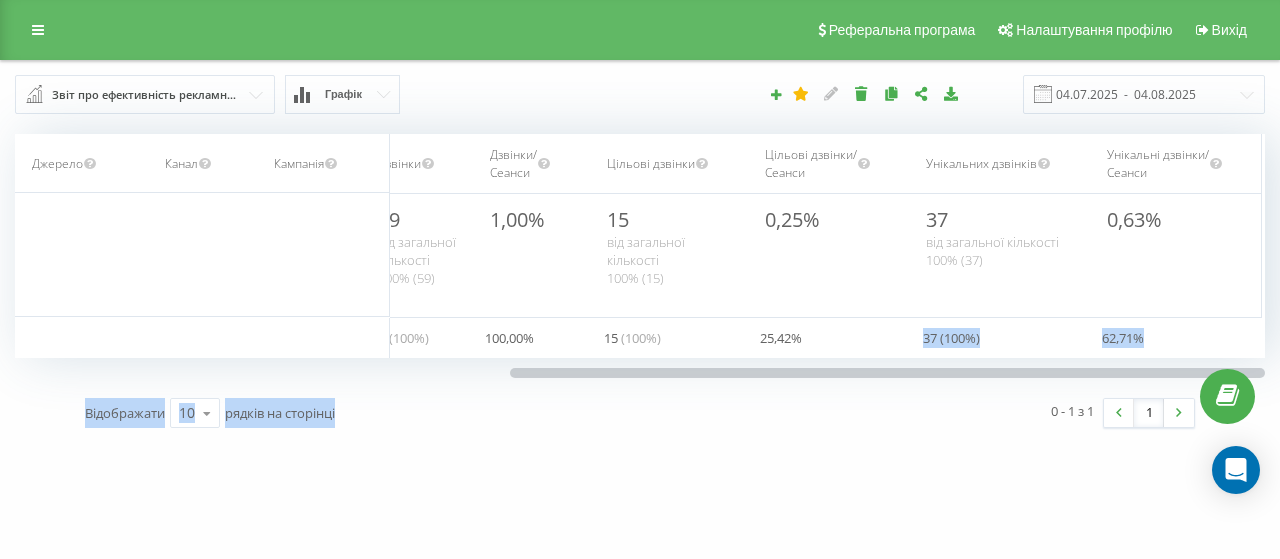 click on "SoniachniStantsii... Проекти SoniachniStantsii.com sunterra.com.ua Дашборд Центр звернень Аналiтика Ваші звіти Звіт маркетолога Звіти Looker Studio Розподіл дзвінків по дням тижня та погодинно Багатоканальні послідовності Статистика callback Звіт про ефективність роботи співробітників Співробітники у реальному часі NEW Mini CRM Маркетплейс інтеграцій Кошти Налаштування Реферальна програма Налаштування профілю Вихід Звіт про ефективність рекламних кампаній Браузер відвідувачів За сторінкою виходу За сторінкою входу Віджет колбек: ефективність за рекламними кампаніями Графік Джерело  /" at bounding box center (640, 279) 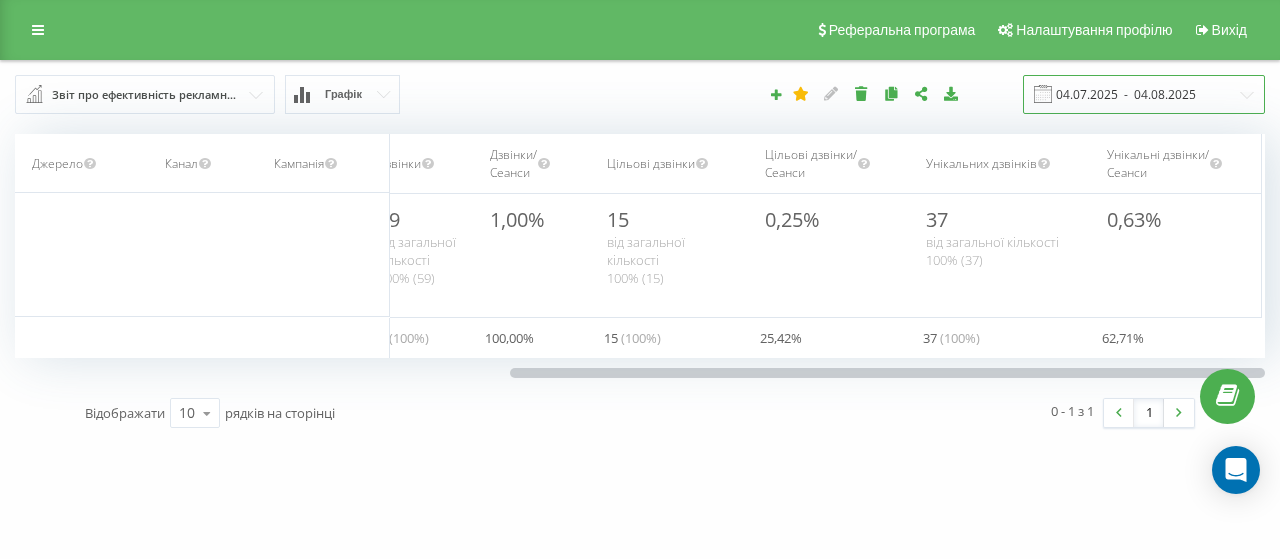 click on "04.07.2025  -  04.08.2025" at bounding box center (1144, 94) 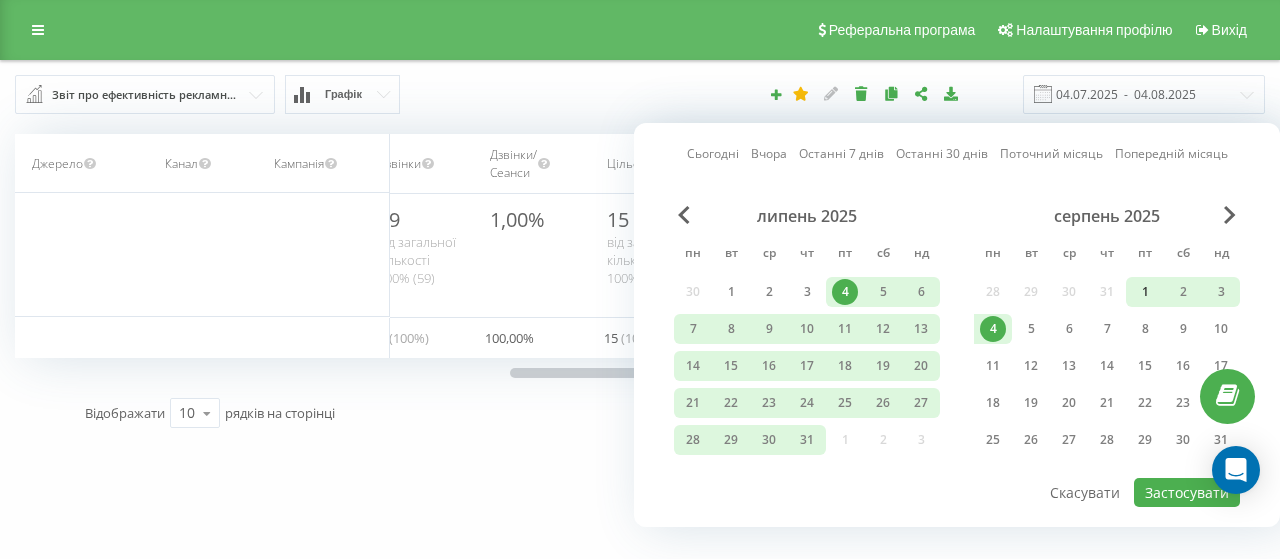 click on "1" at bounding box center (1145, 292) 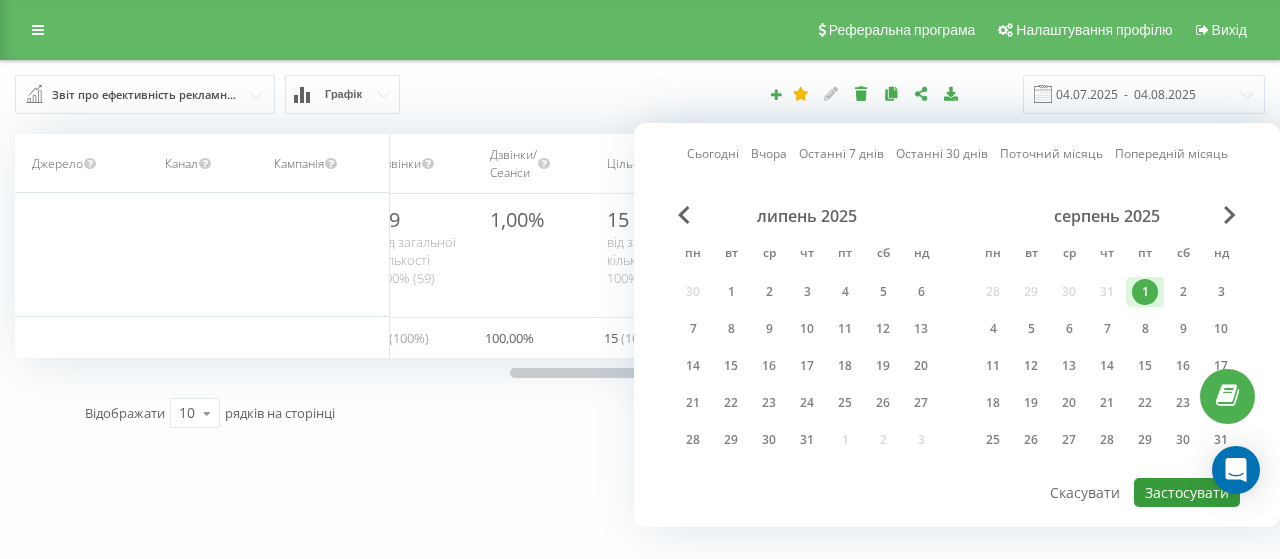 click on "Застосувати" at bounding box center [1187, 492] 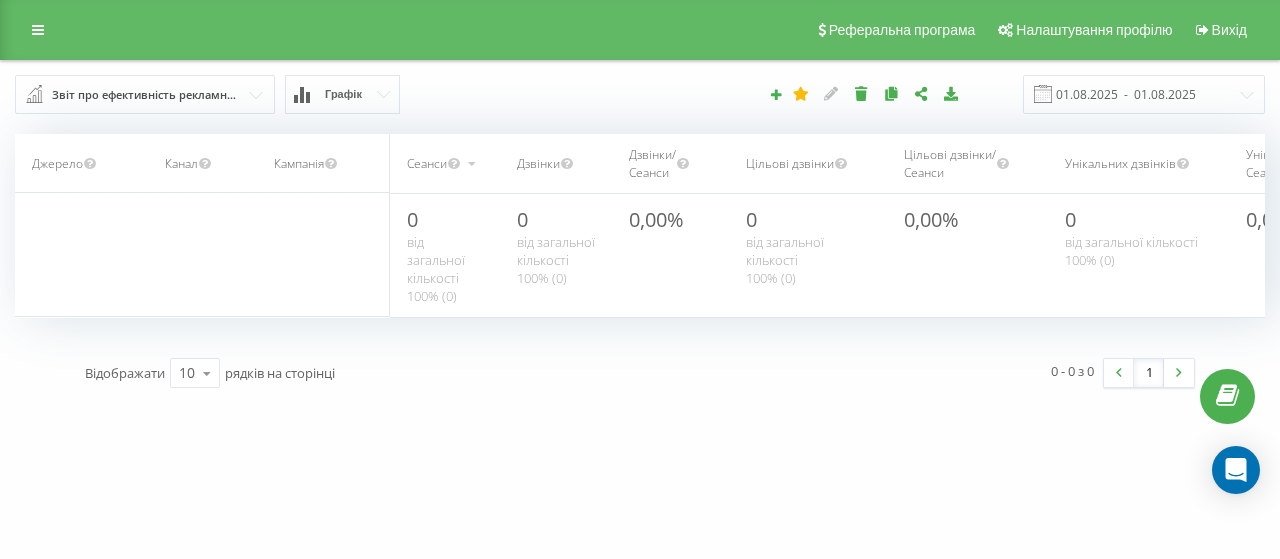 scroll, scrollTop: 0, scrollLeft: 0, axis: both 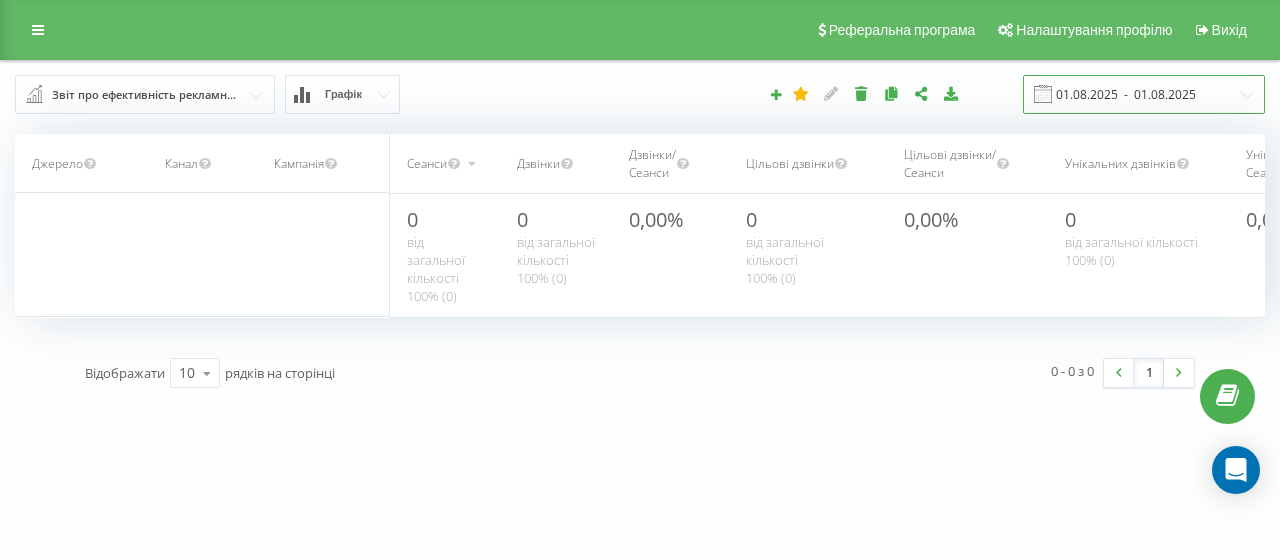 click on "01.08.2025  -  01.08.2025" at bounding box center [1144, 94] 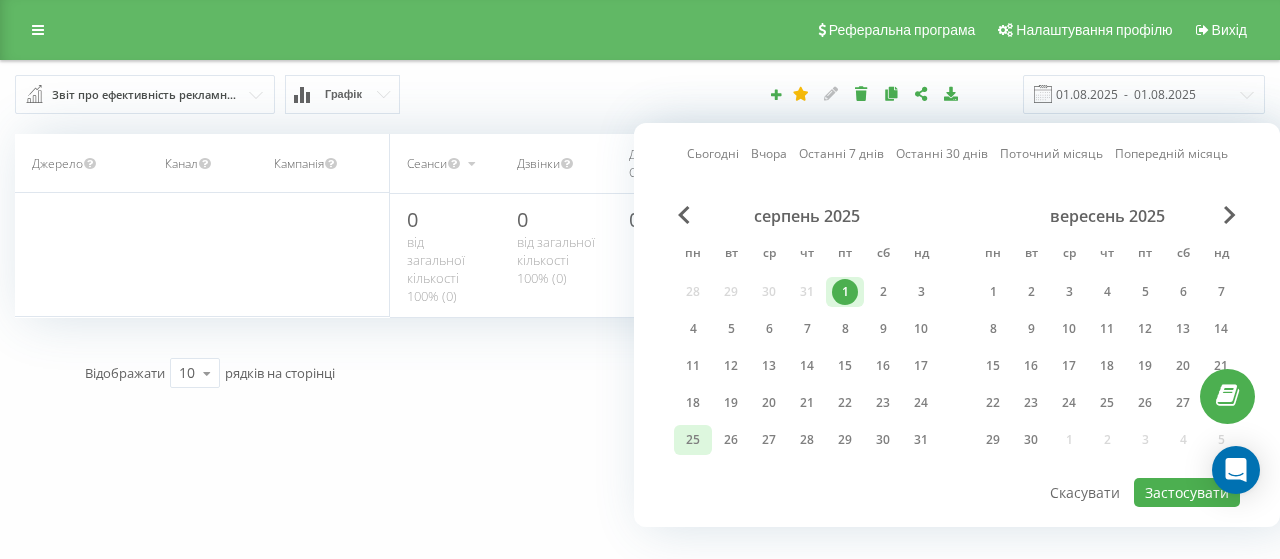 click on "25" at bounding box center [693, 440] 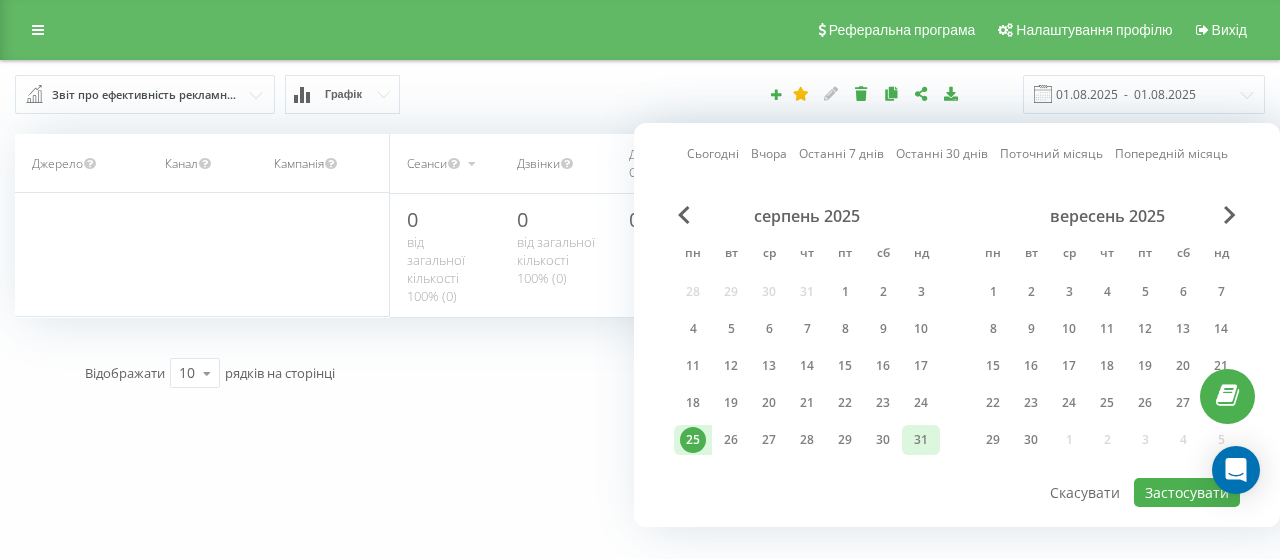 click on "31" at bounding box center [921, 440] 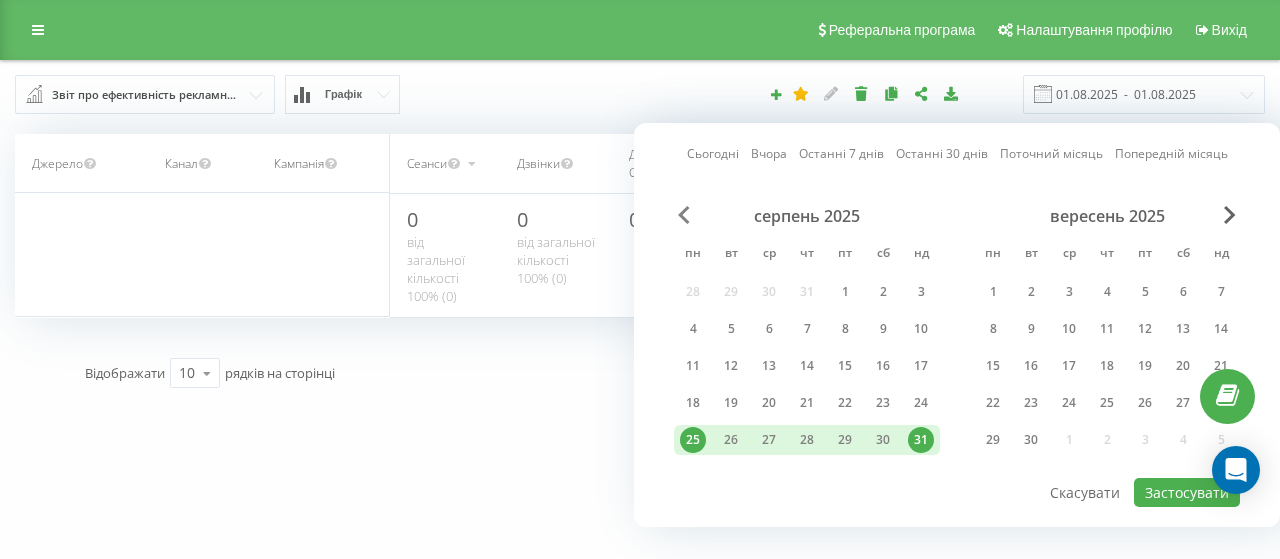 click at bounding box center (684, 215) 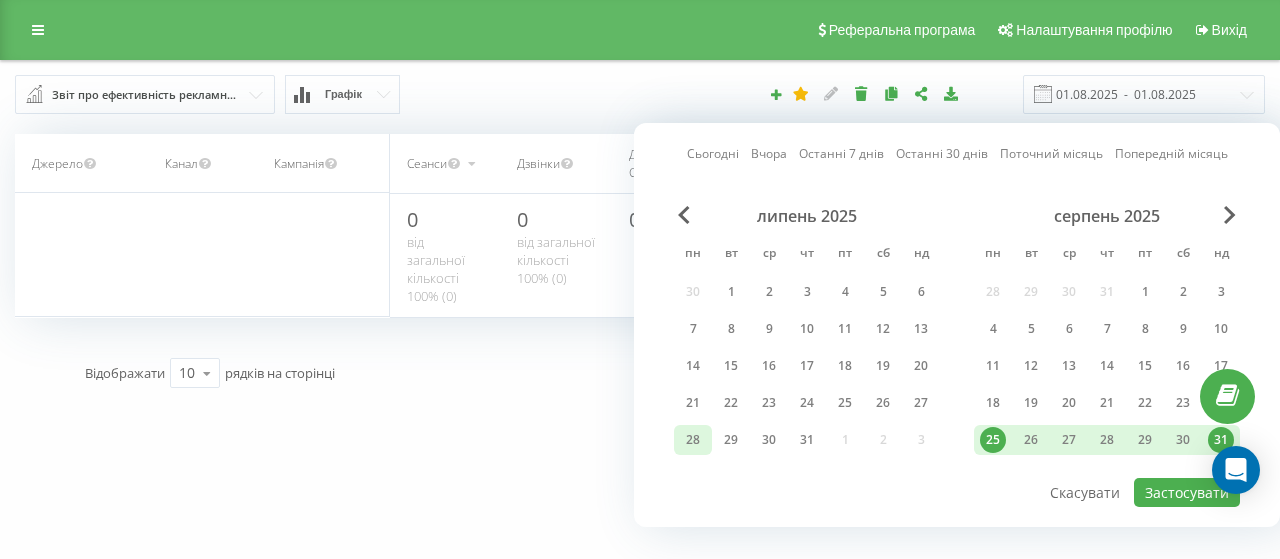 click on "28" at bounding box center [693, 440] 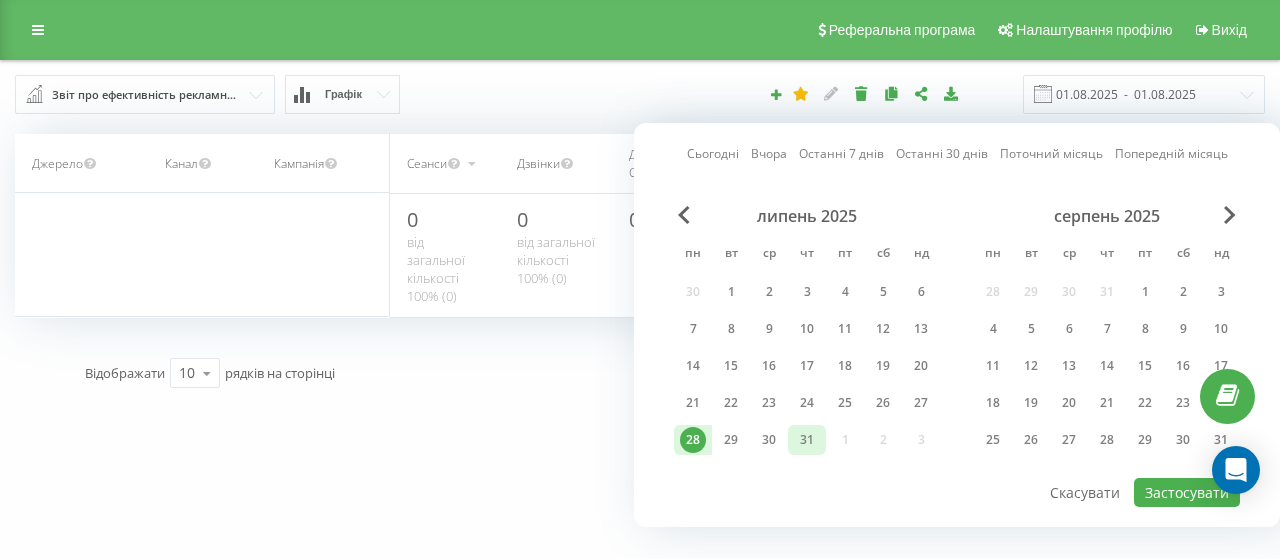 click on "31" at bounding box center (807, 440) 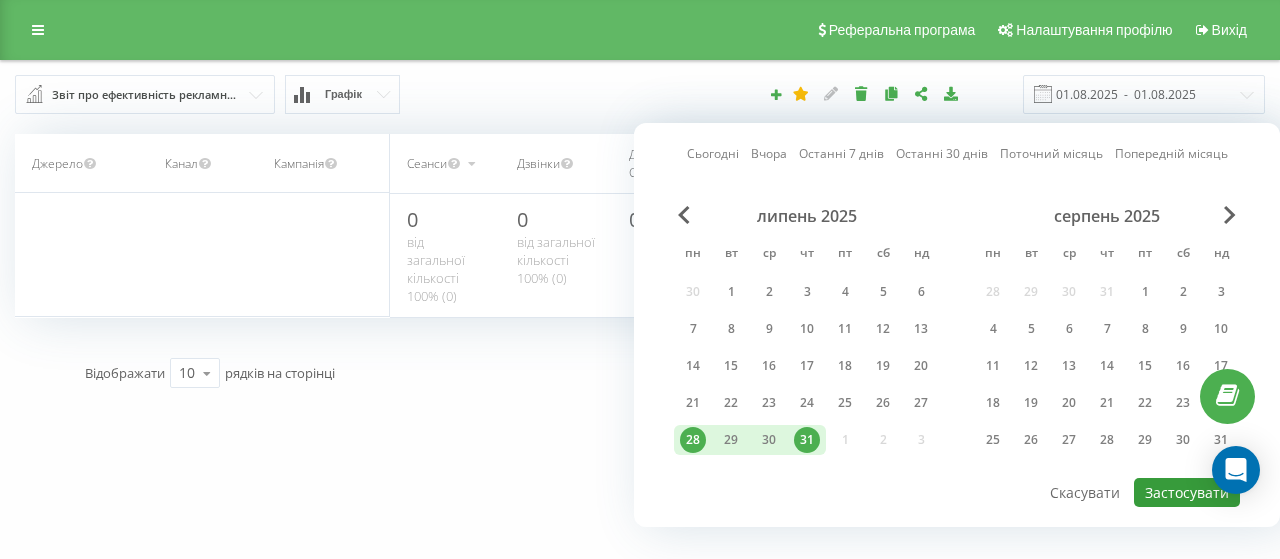 click on "Застосувати" at bounding box center (1187, 492) 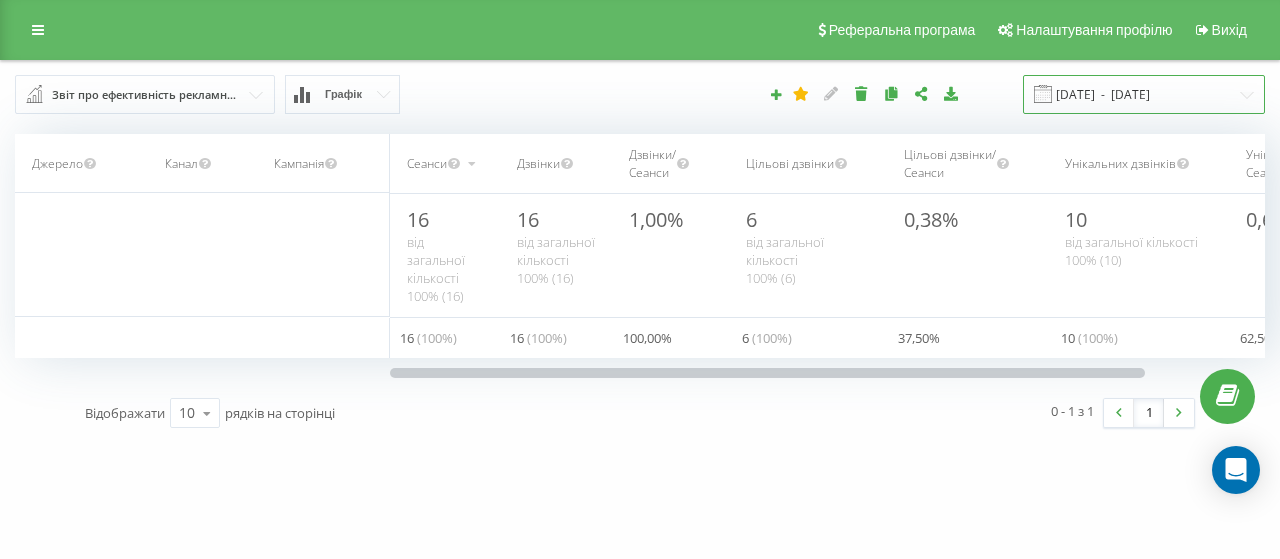 click on "[DATE]  -  [DATE]" at bounding box center [1144, 94] 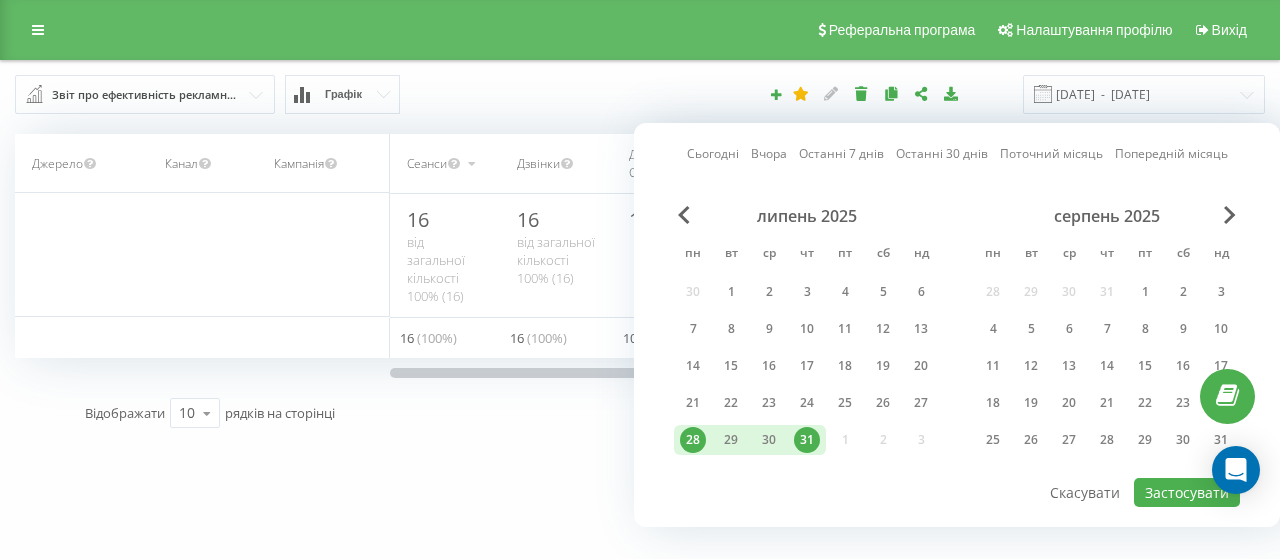 click on "липень 2025 пн вт ср чт пт сб нд 30 1 2 3 4 5 6 7 8 9 10 11 12 13 14 15 16 17 18 19 20 21 22 23 24 25 26 27 28 29 30 31 1 2 3" at bounding box center (807, 334) 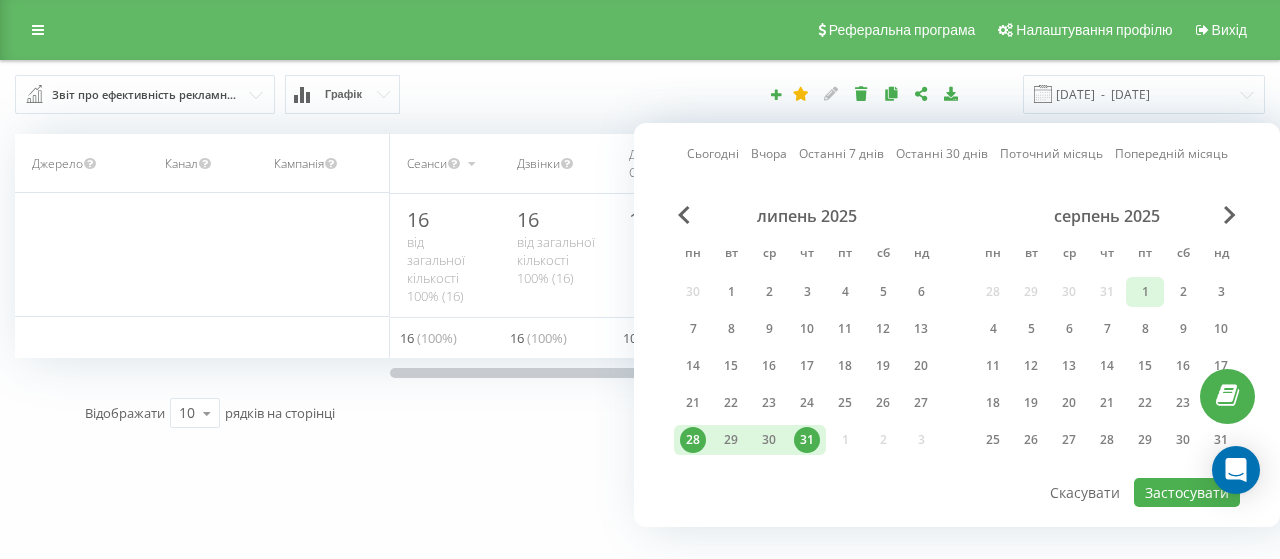 click on "1" at bounding box center (1145, 292) 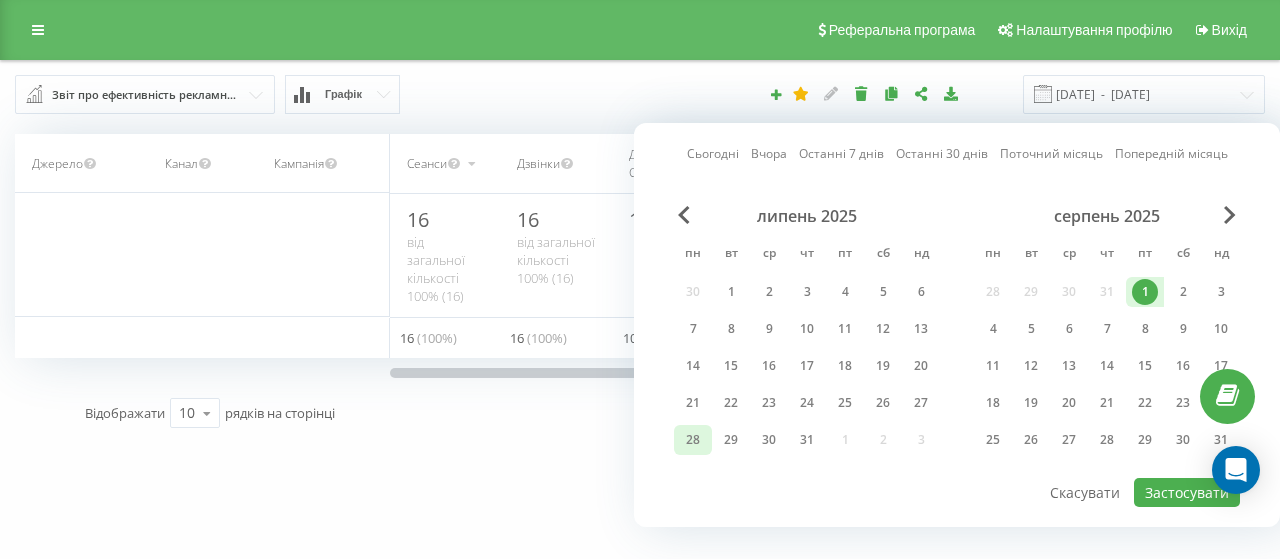 click on "28" at bounding box center (693, 440) 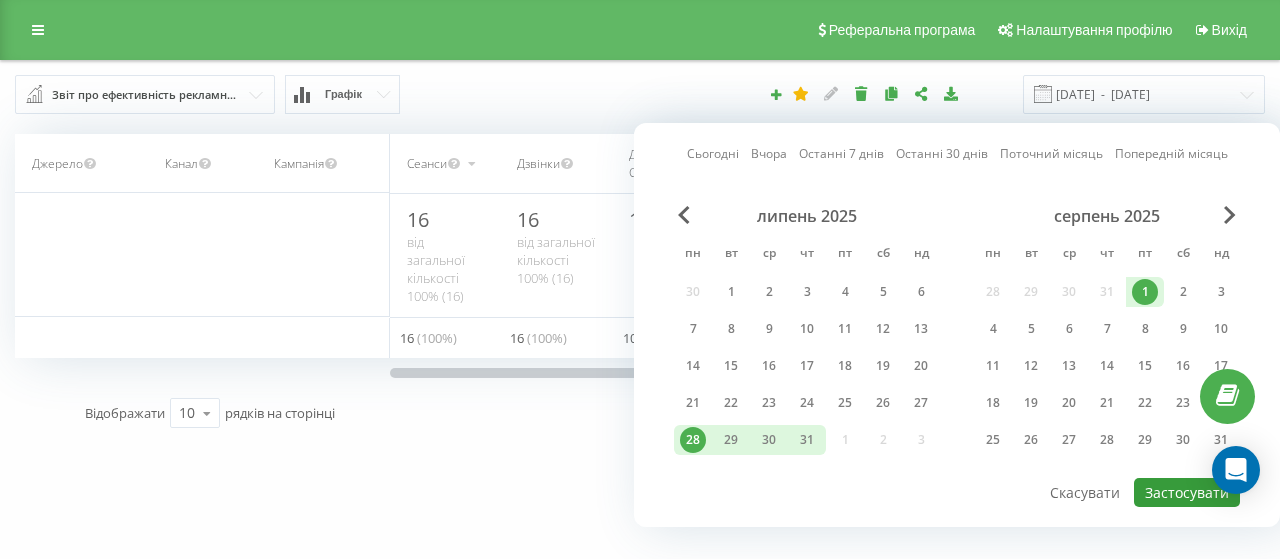 click on "Застосувати" at bounding box center (1187, 492) 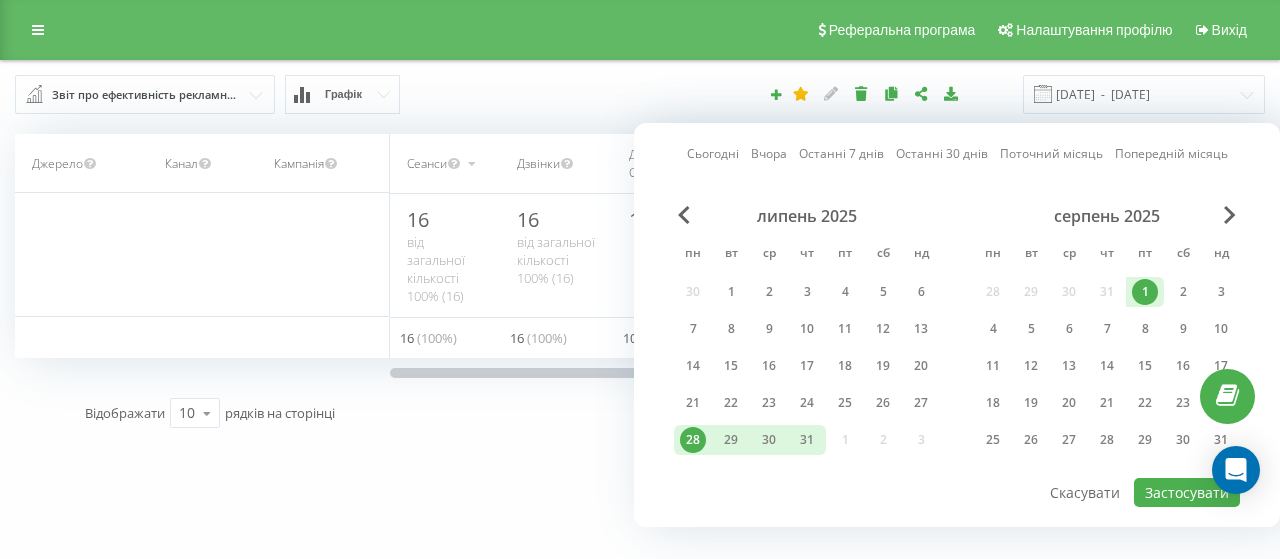 type on "[DATE]  -  [DATE]" 